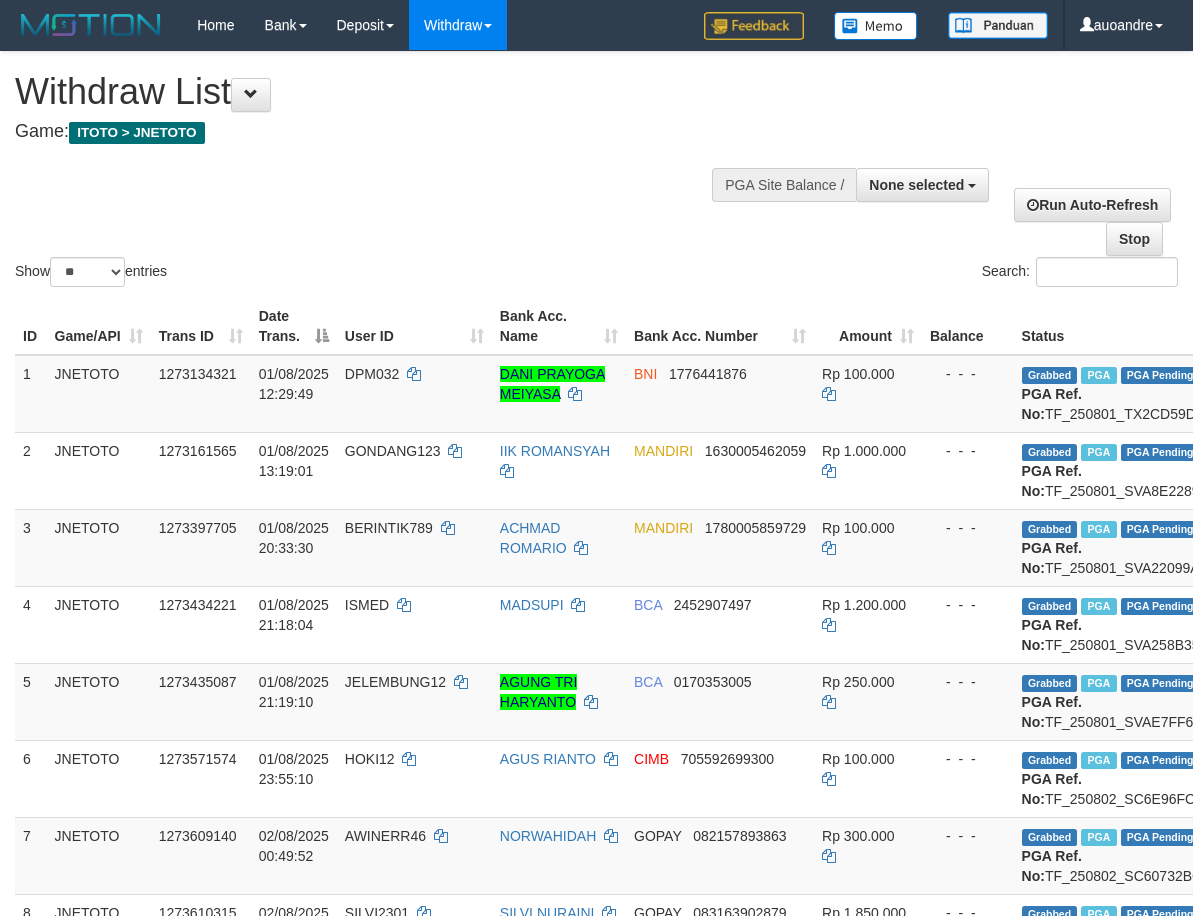 select 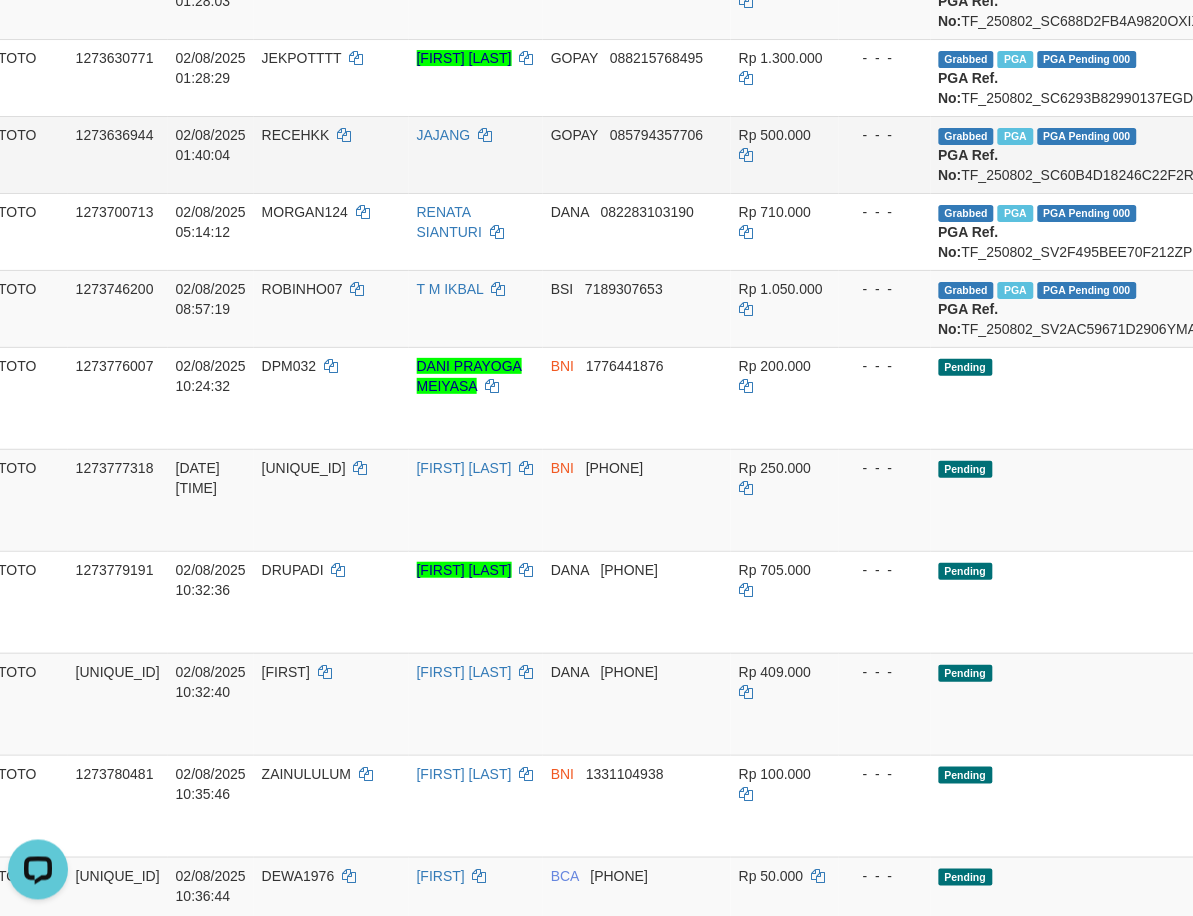 scroll, scrollTop: 0, scrollLeft: 0, axis: both 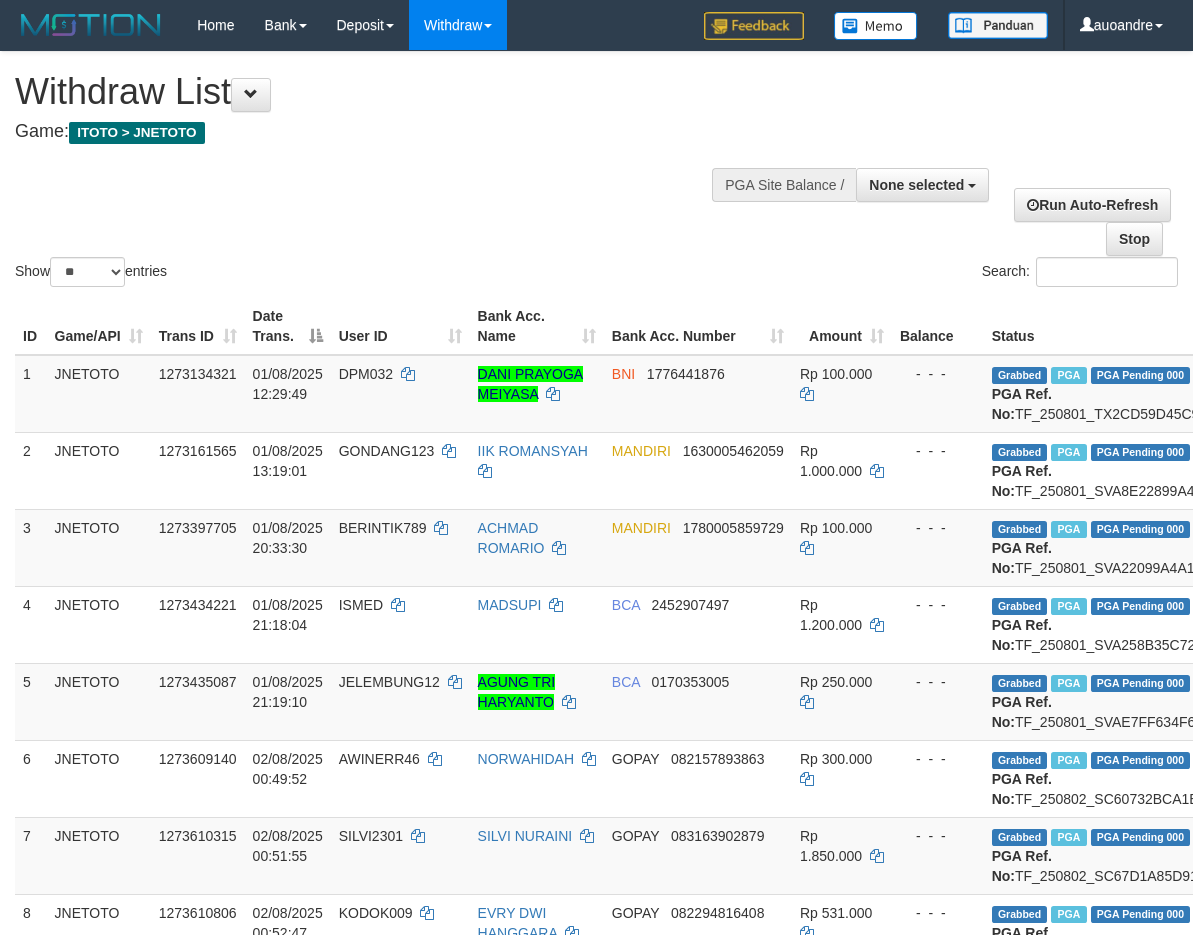 select 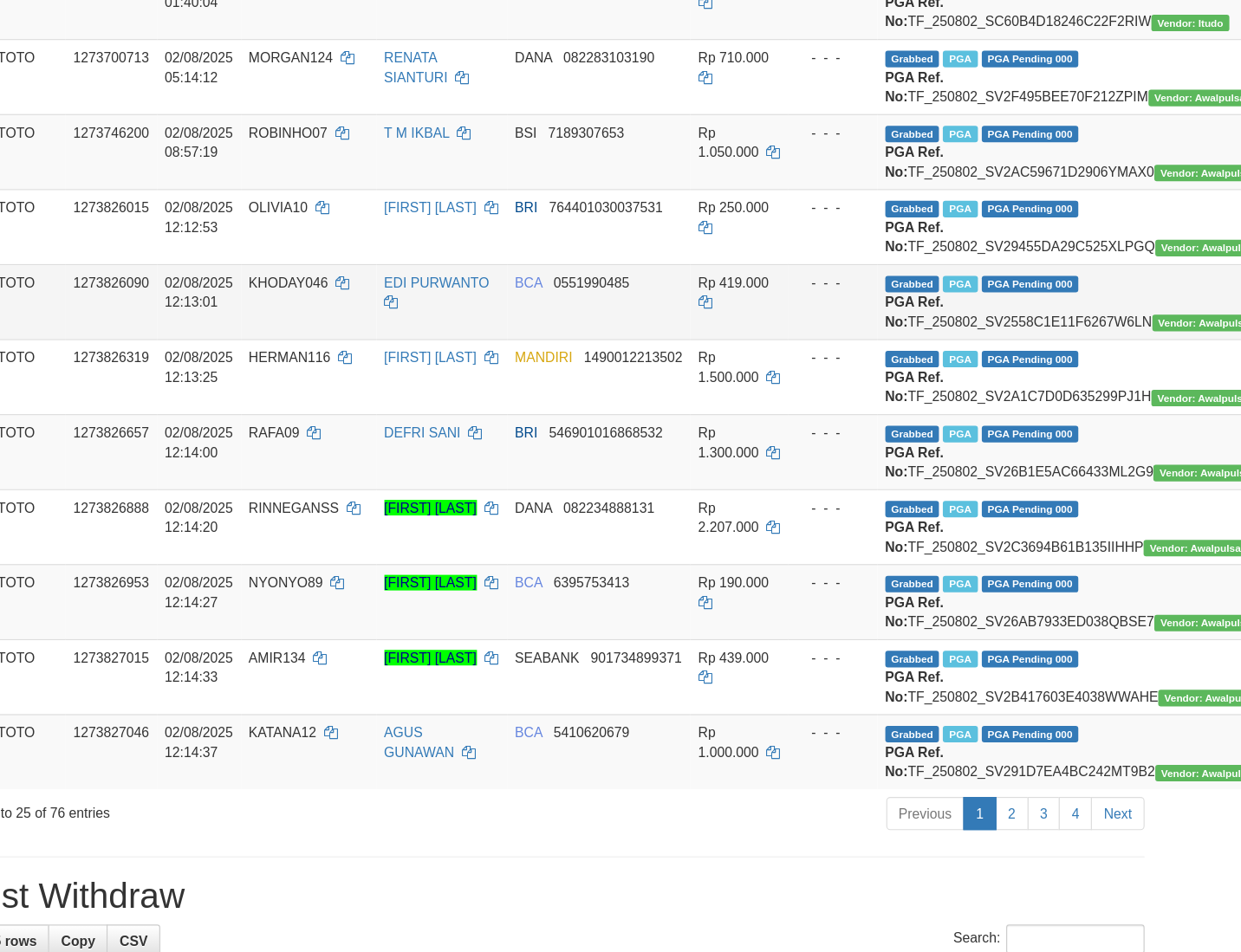 scroll, scrollTop: 1183, scrollLeft: 18, axis: both 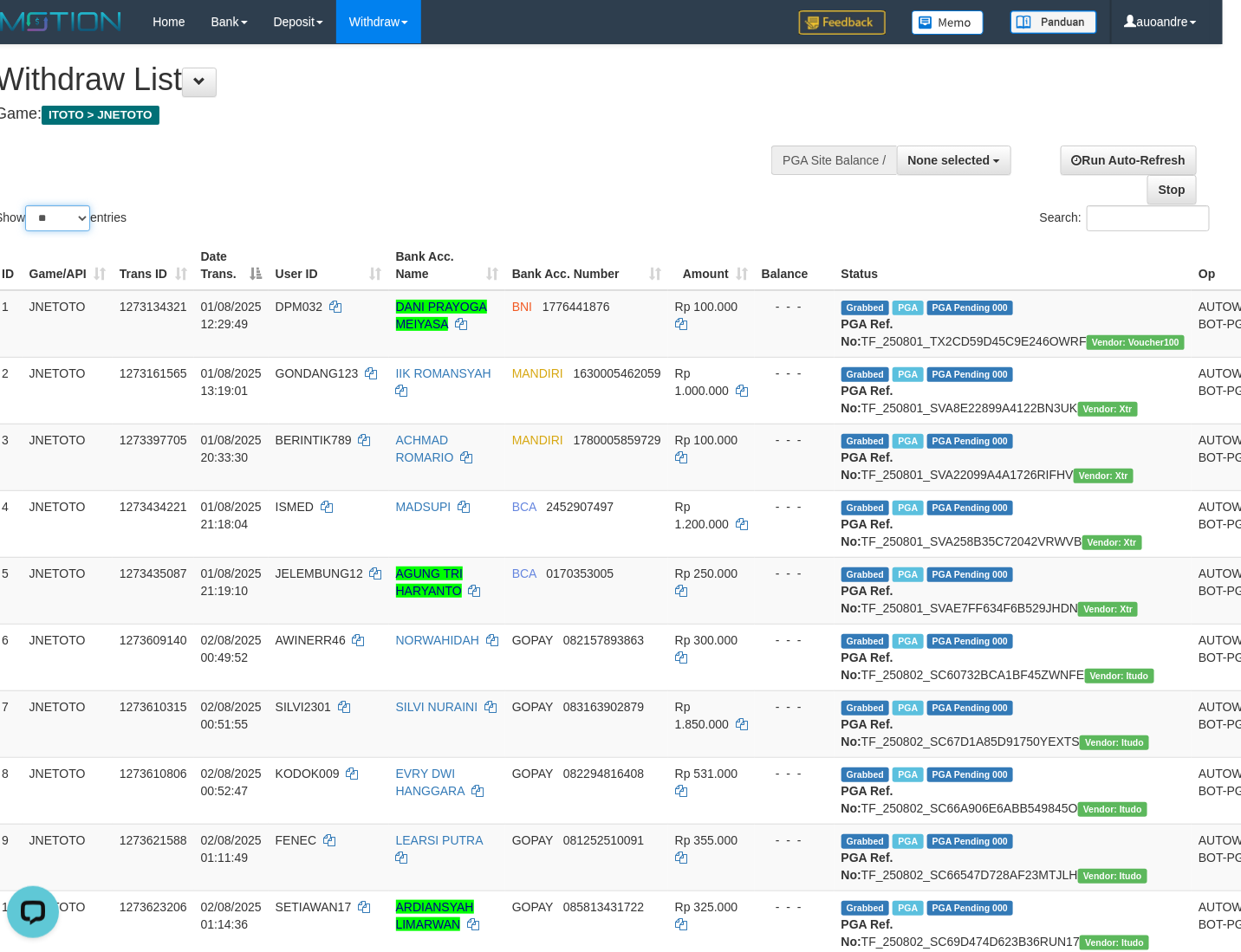 click on "** ** ** ***" at bounding box center [57, 218] 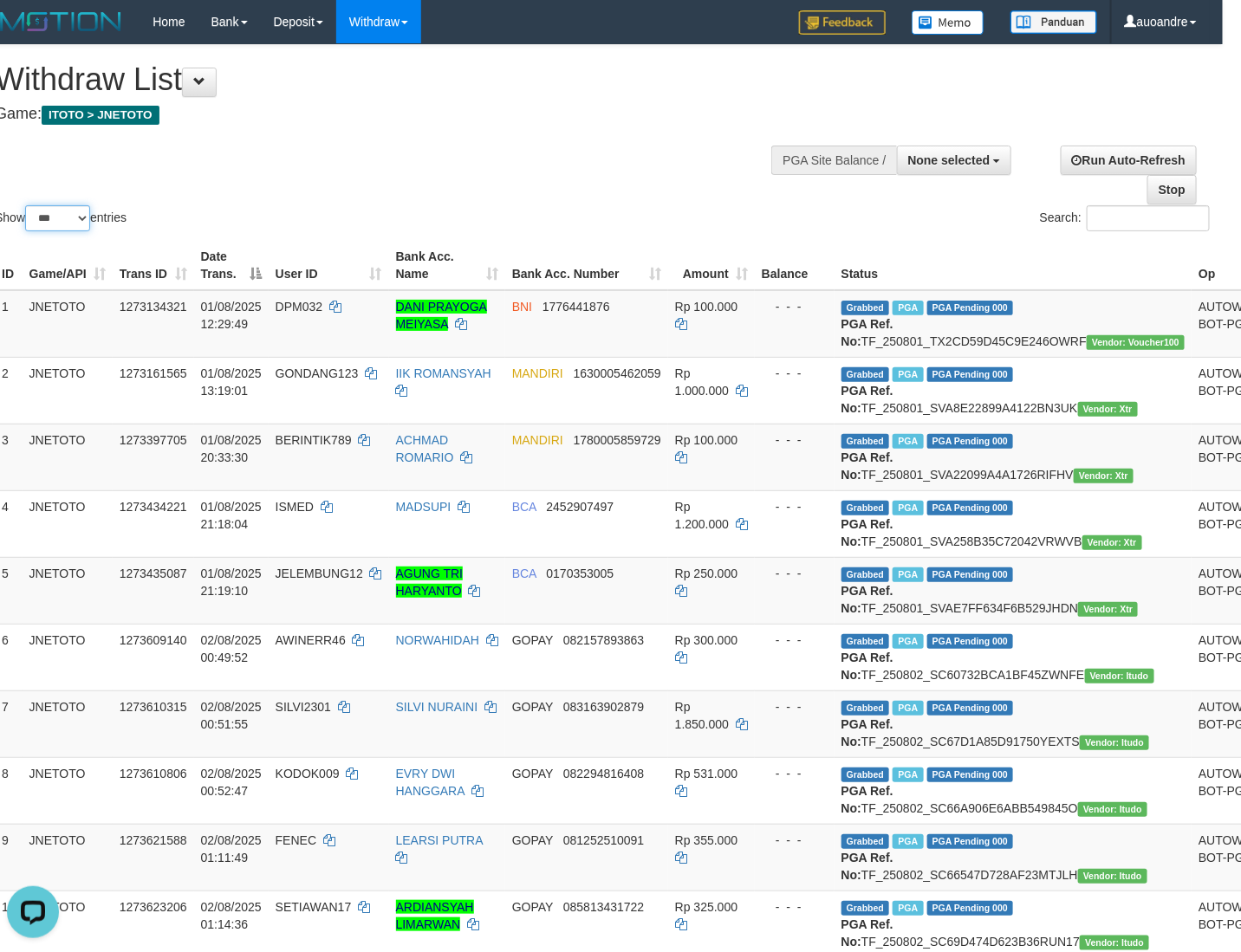 click on "** ** ** ***" at bounding box center [57, 218] 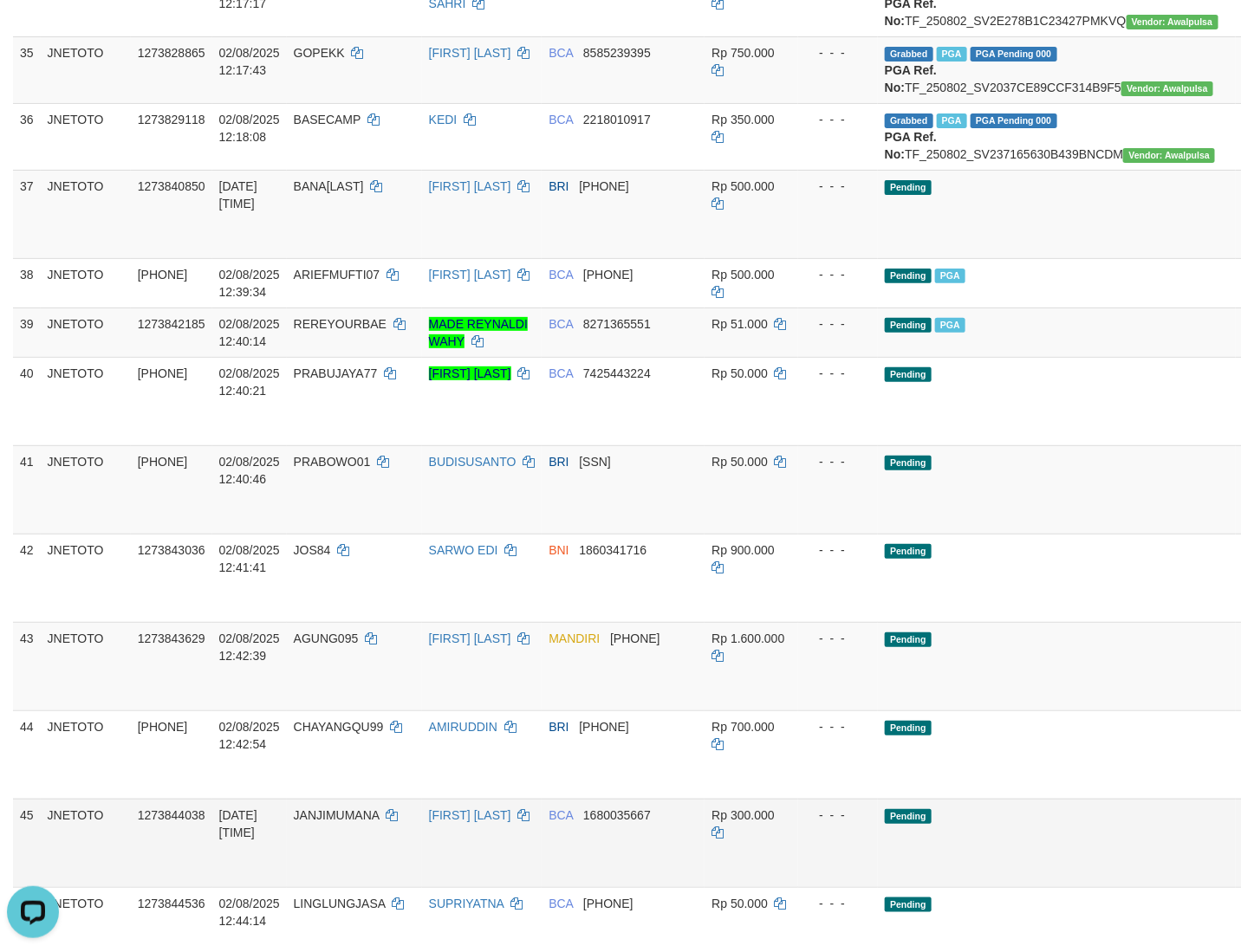 scroll, scrollTop: 2511, scrollLeft: 0, axis: vertical 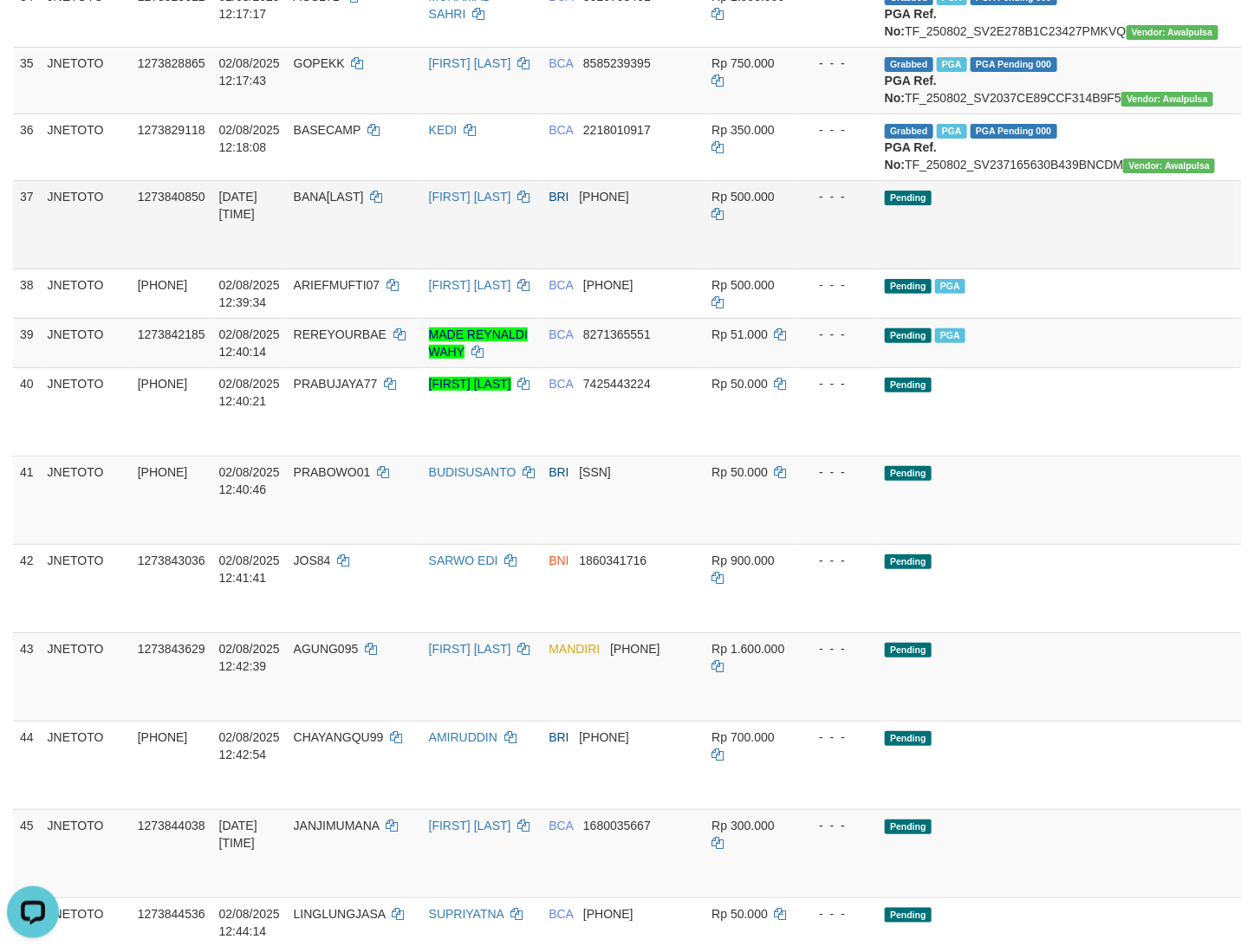 click on "Pending" at bounding box center (1056, 224) 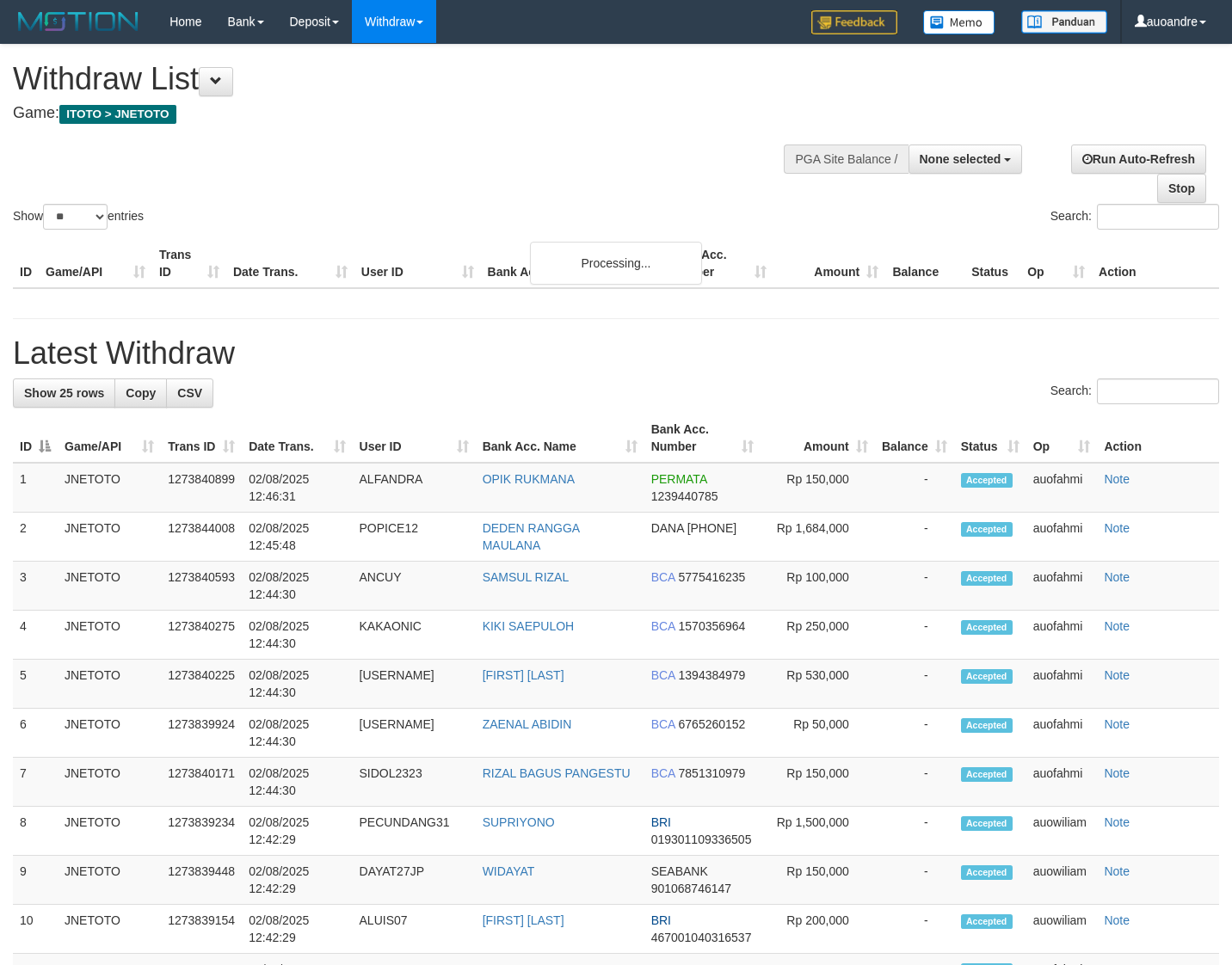 select 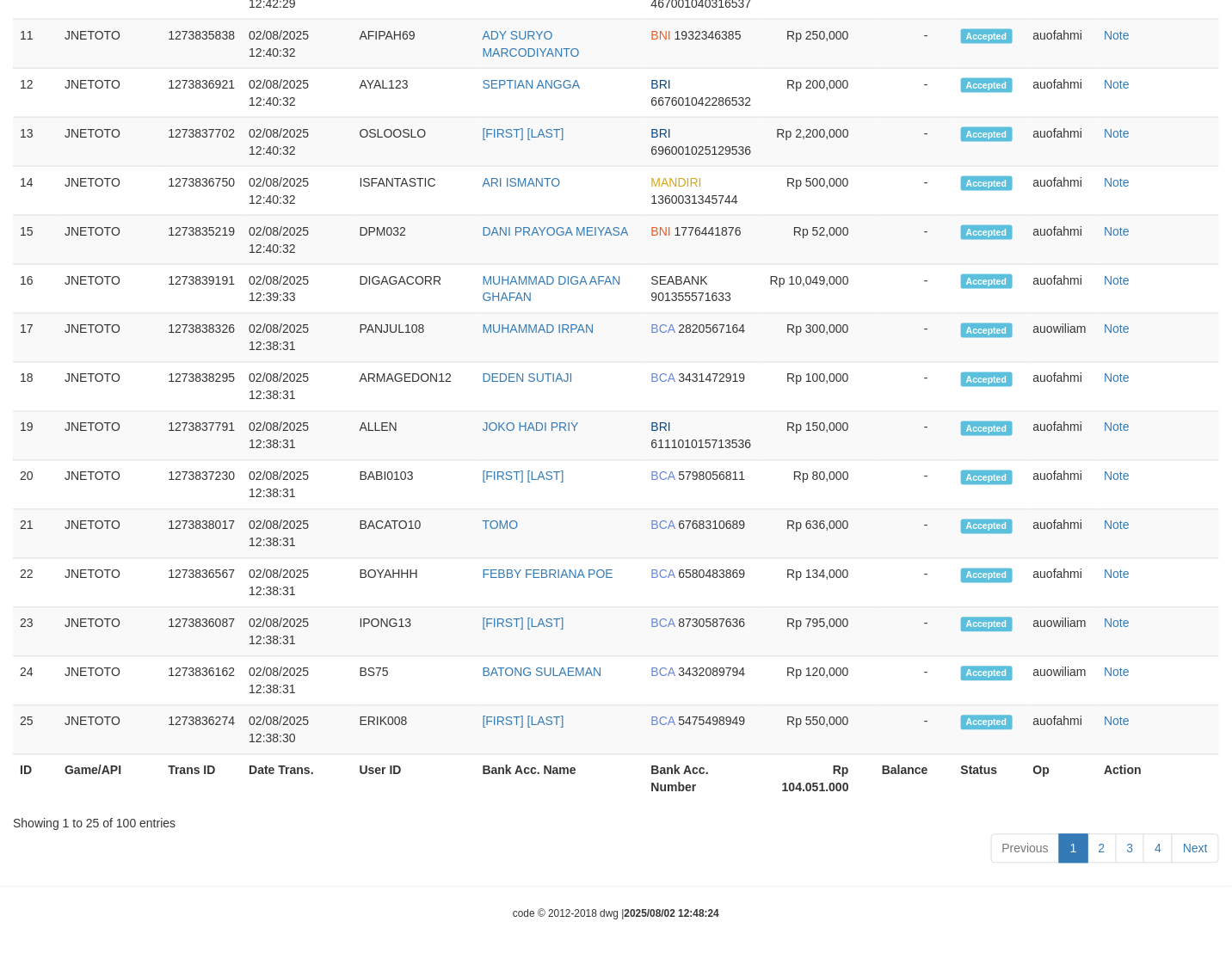 scroll, scrollTop: 517, scrollLeft: 0, axis: vertical 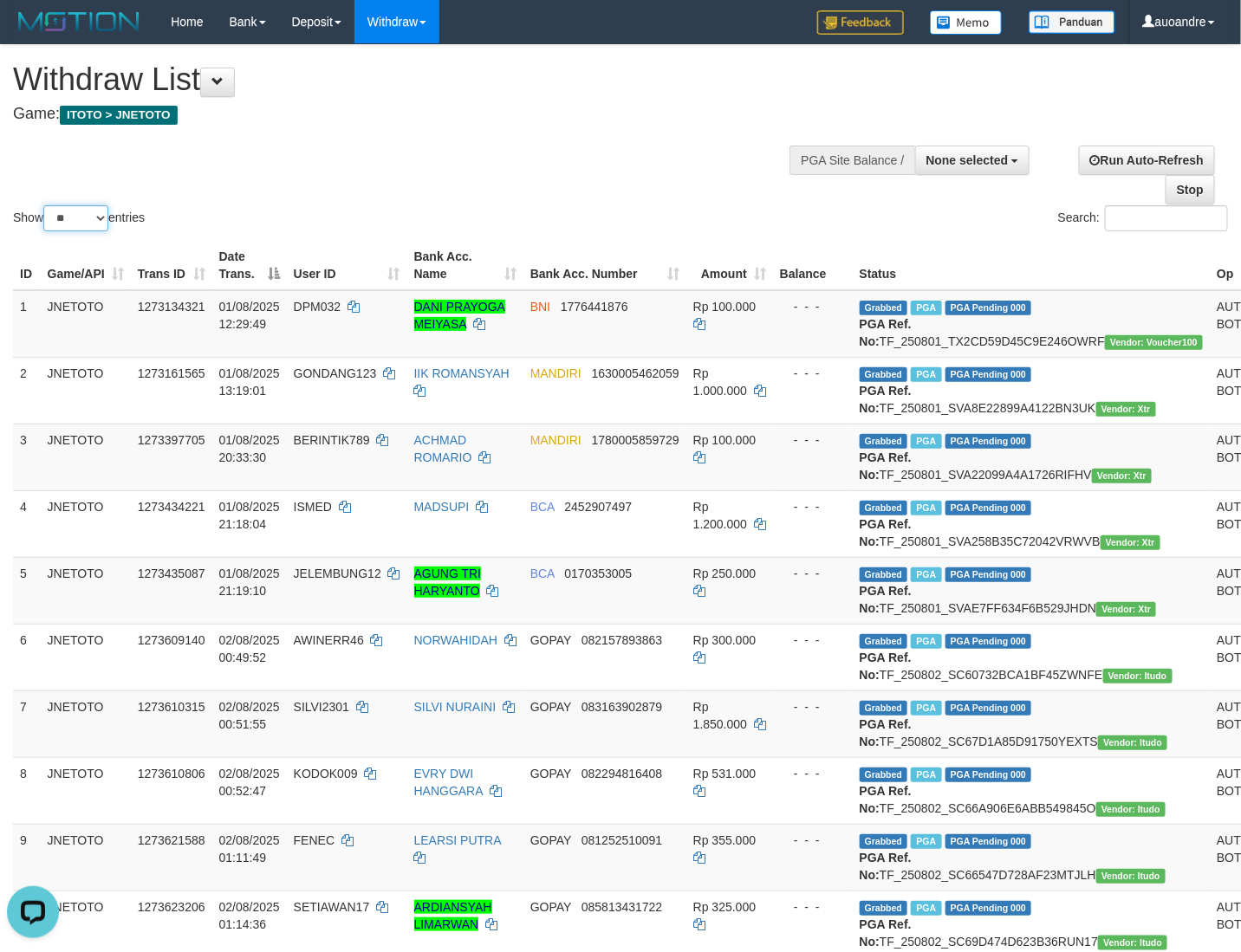 click on "** ** ** ***" at bounding box center (75, 218) 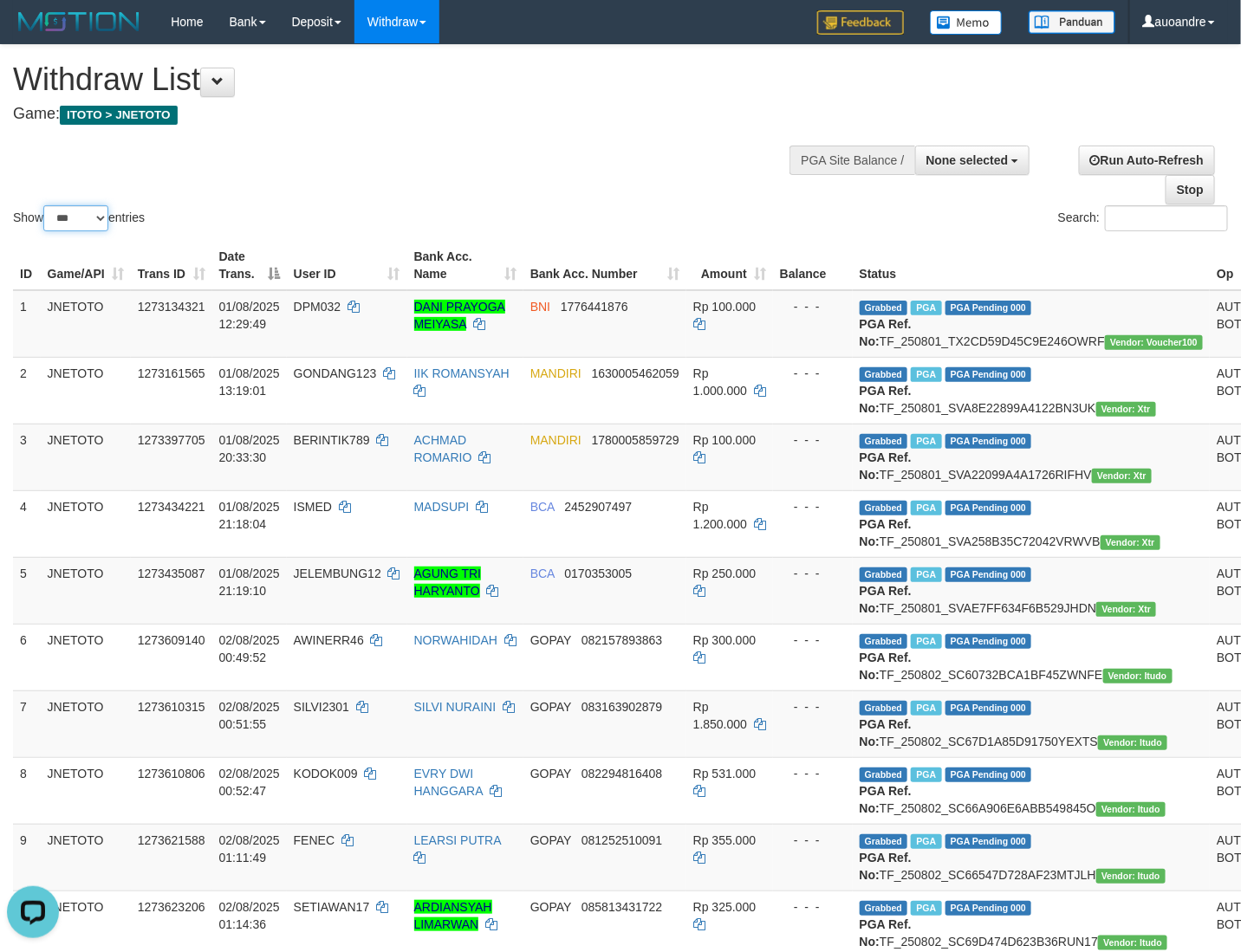 click on "** ** ** ***" at bounding box center (75, 218) 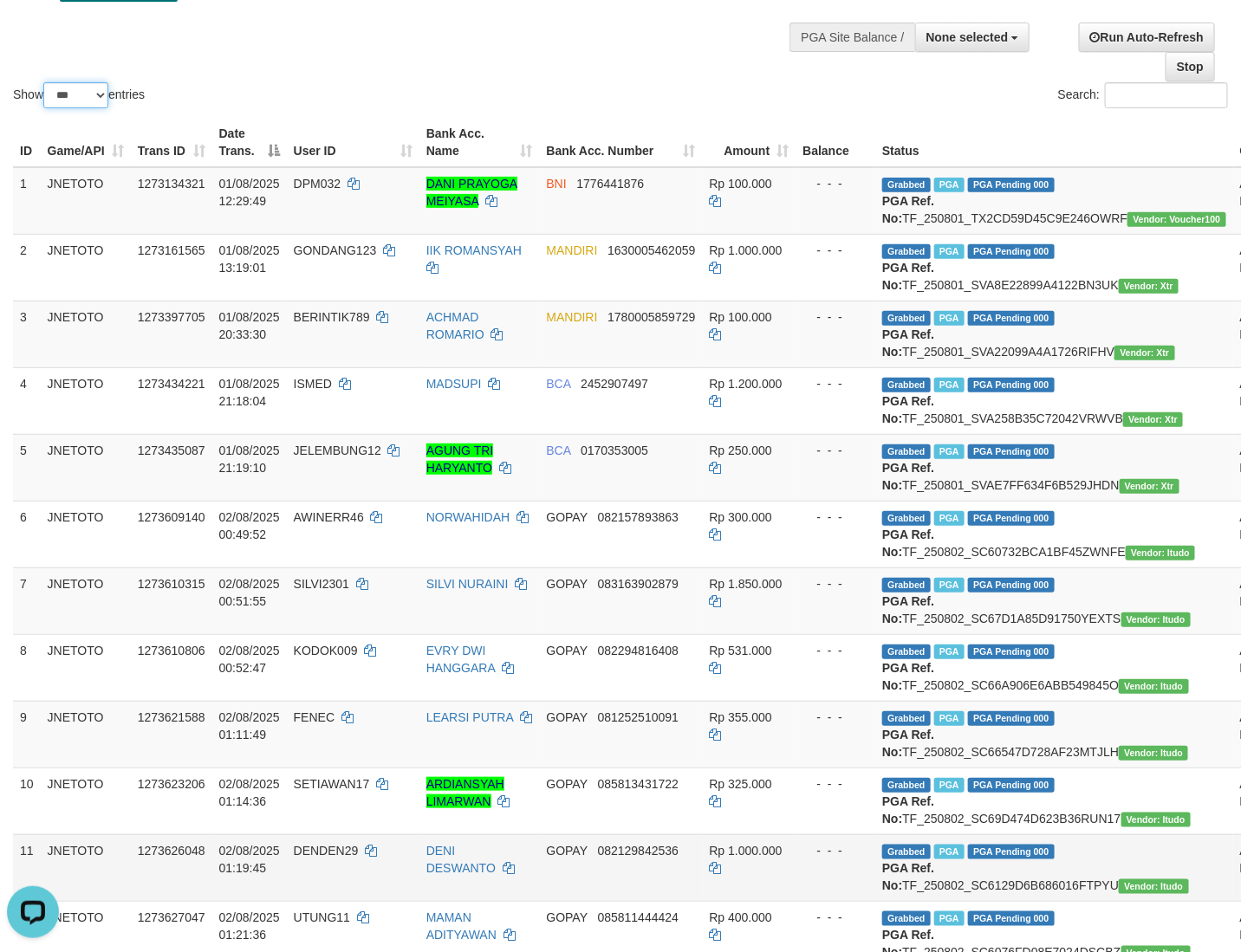 scroll, scrollTop: 432, scrollLeft: 0, axis: vertical 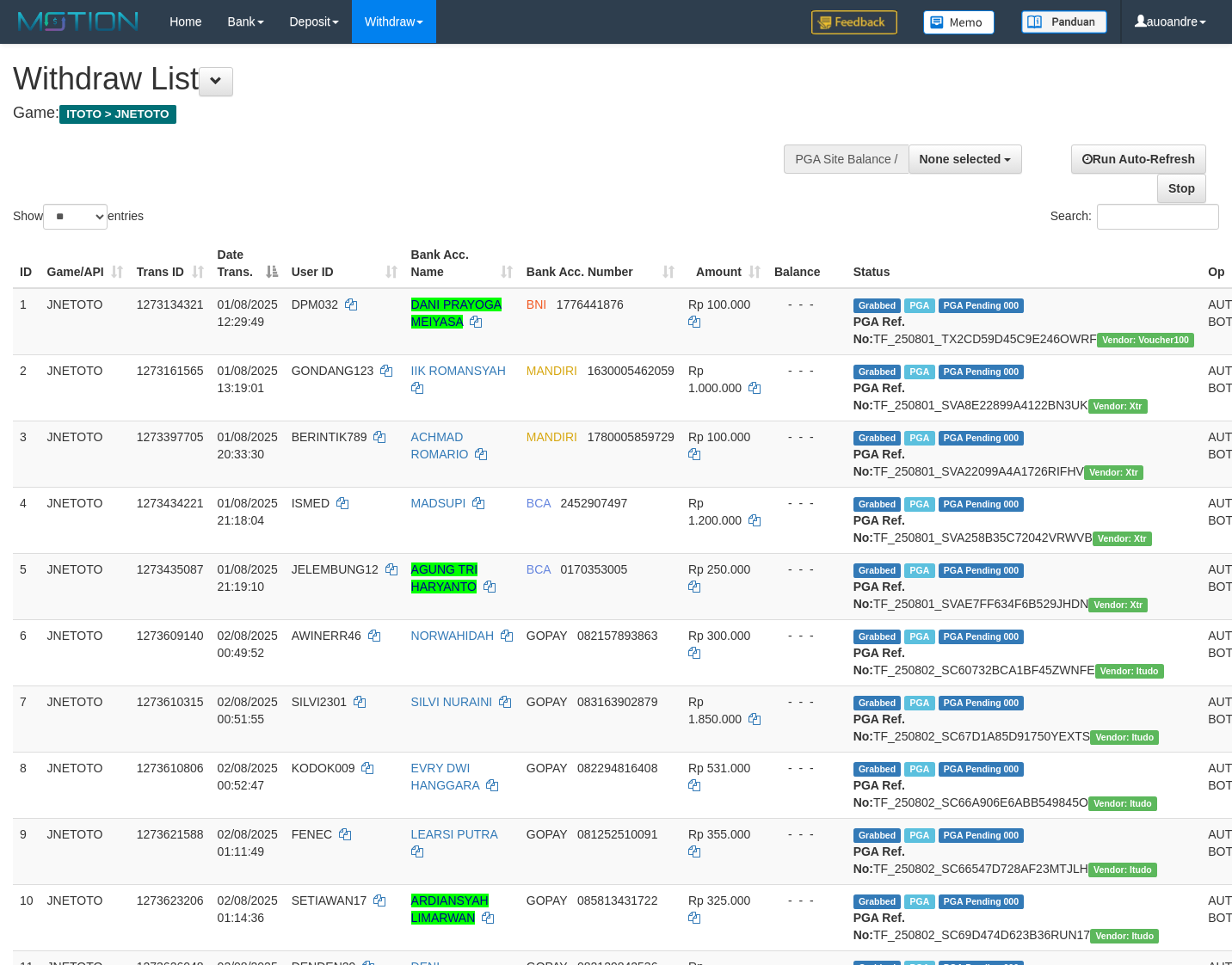 select 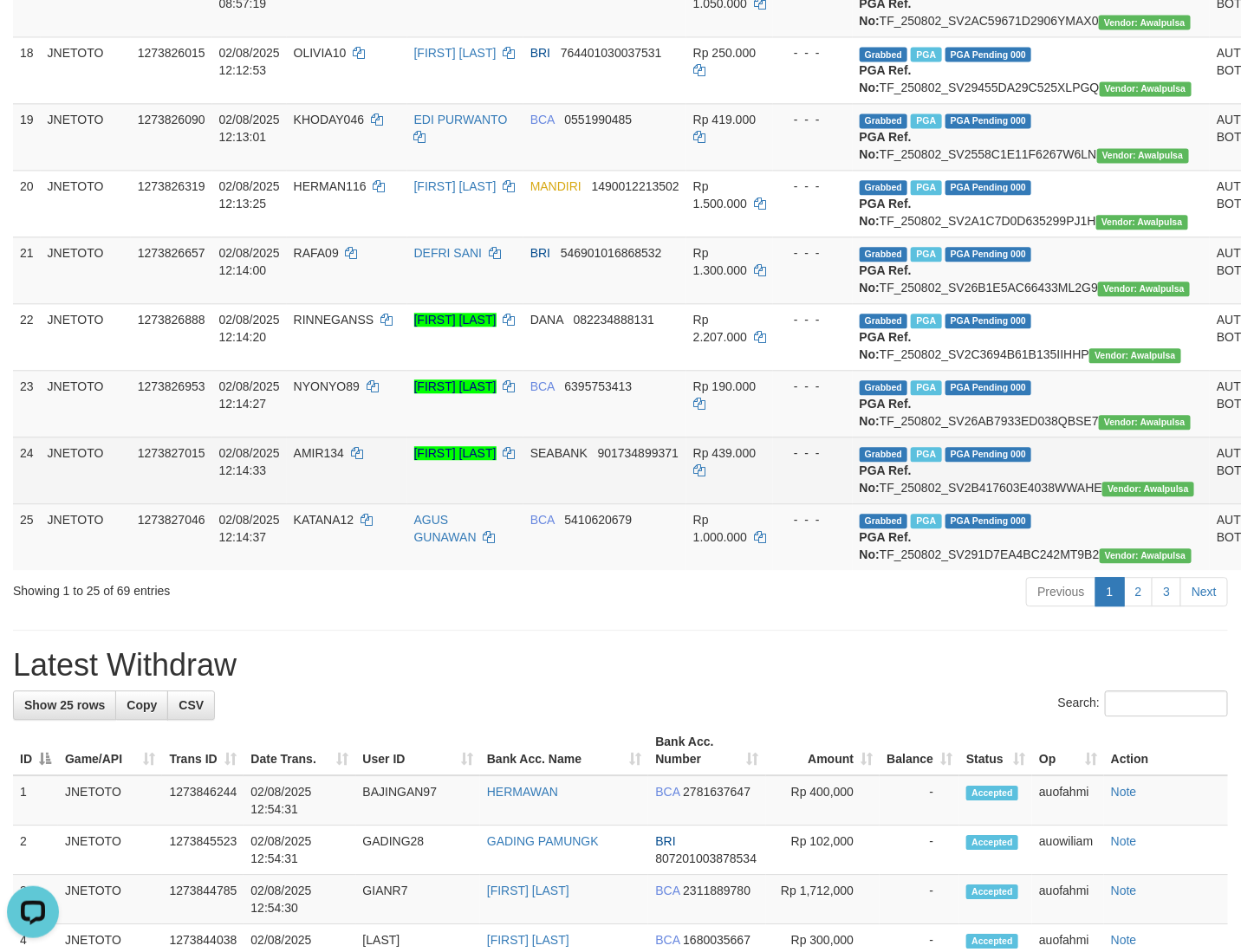 scroll, scrollTop: 0, scrollLeft: 0, axis: both 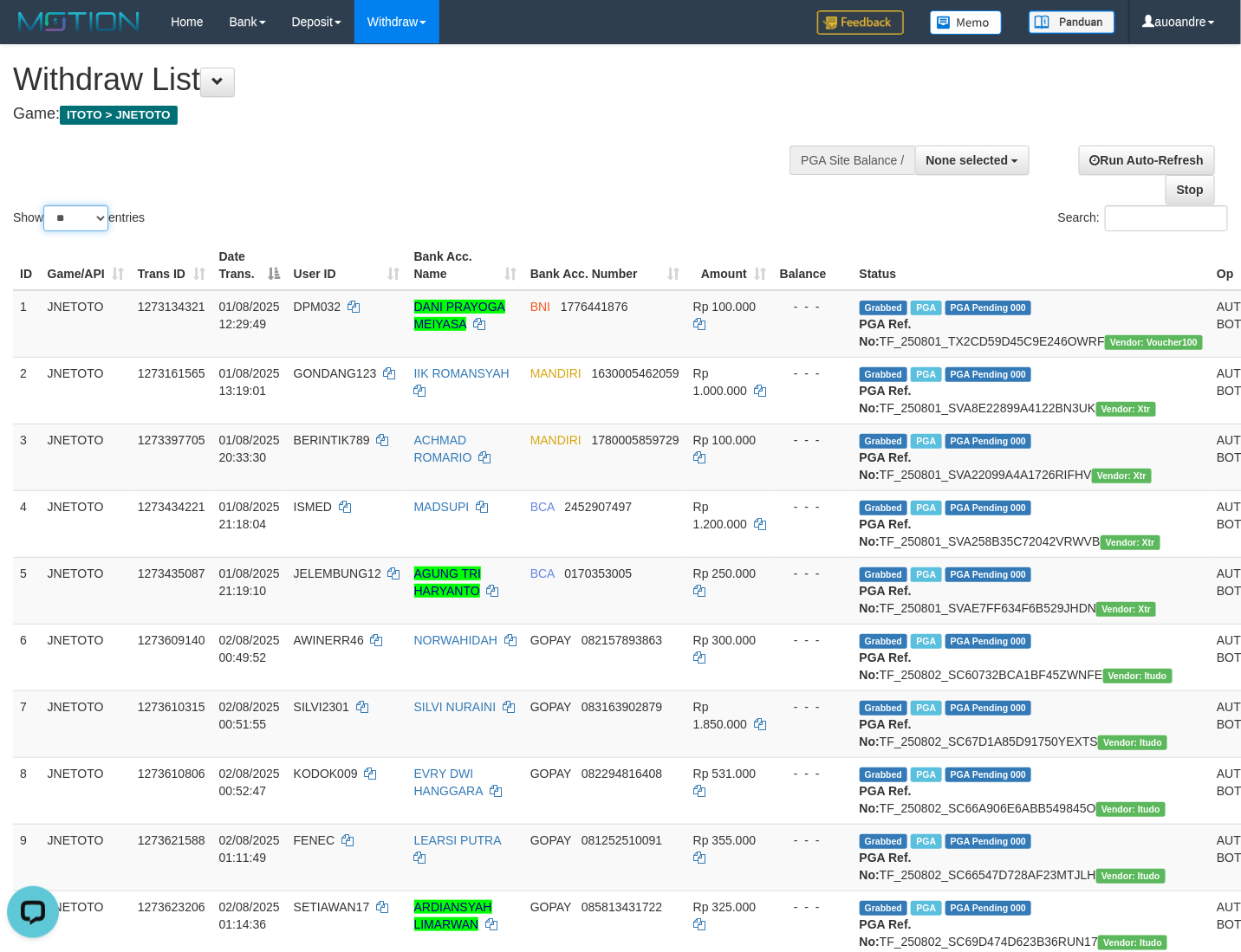 drag, startPoint x: 81, startPoint y: 214, endPoint x: 86, endPoint y: 226, distance: 13 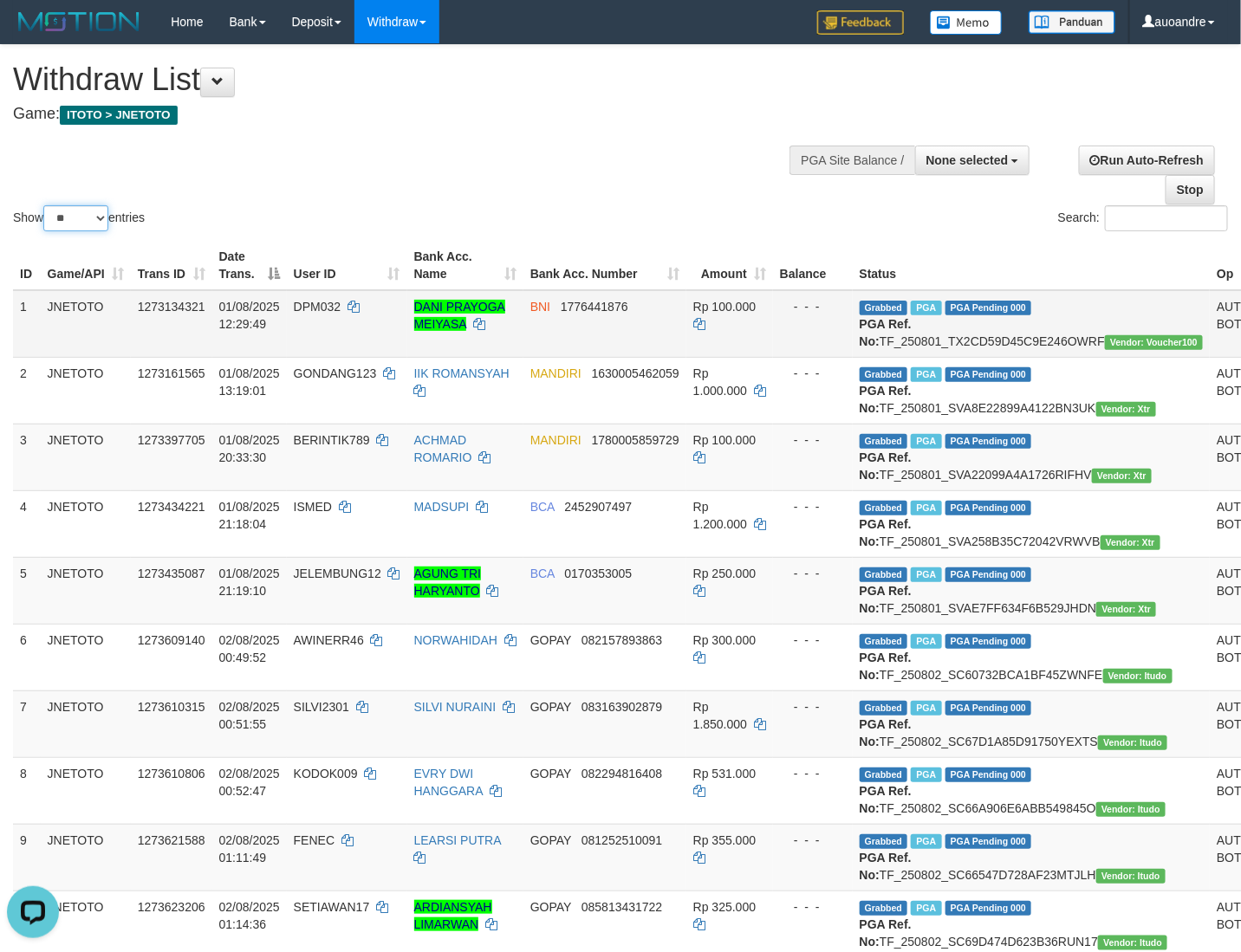 select on "***" 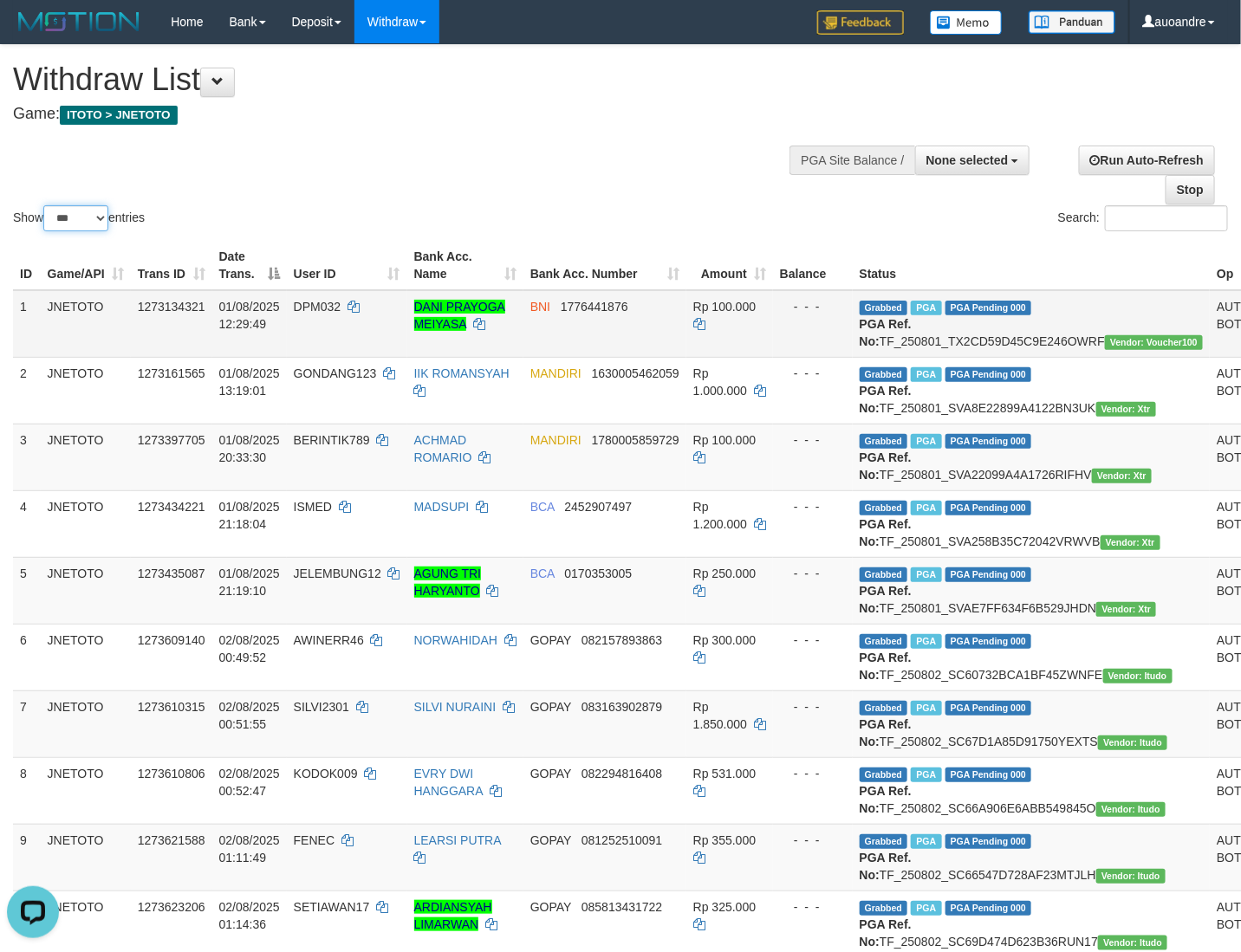 click on "** ** ** ***" at bounding box center [75, 218] 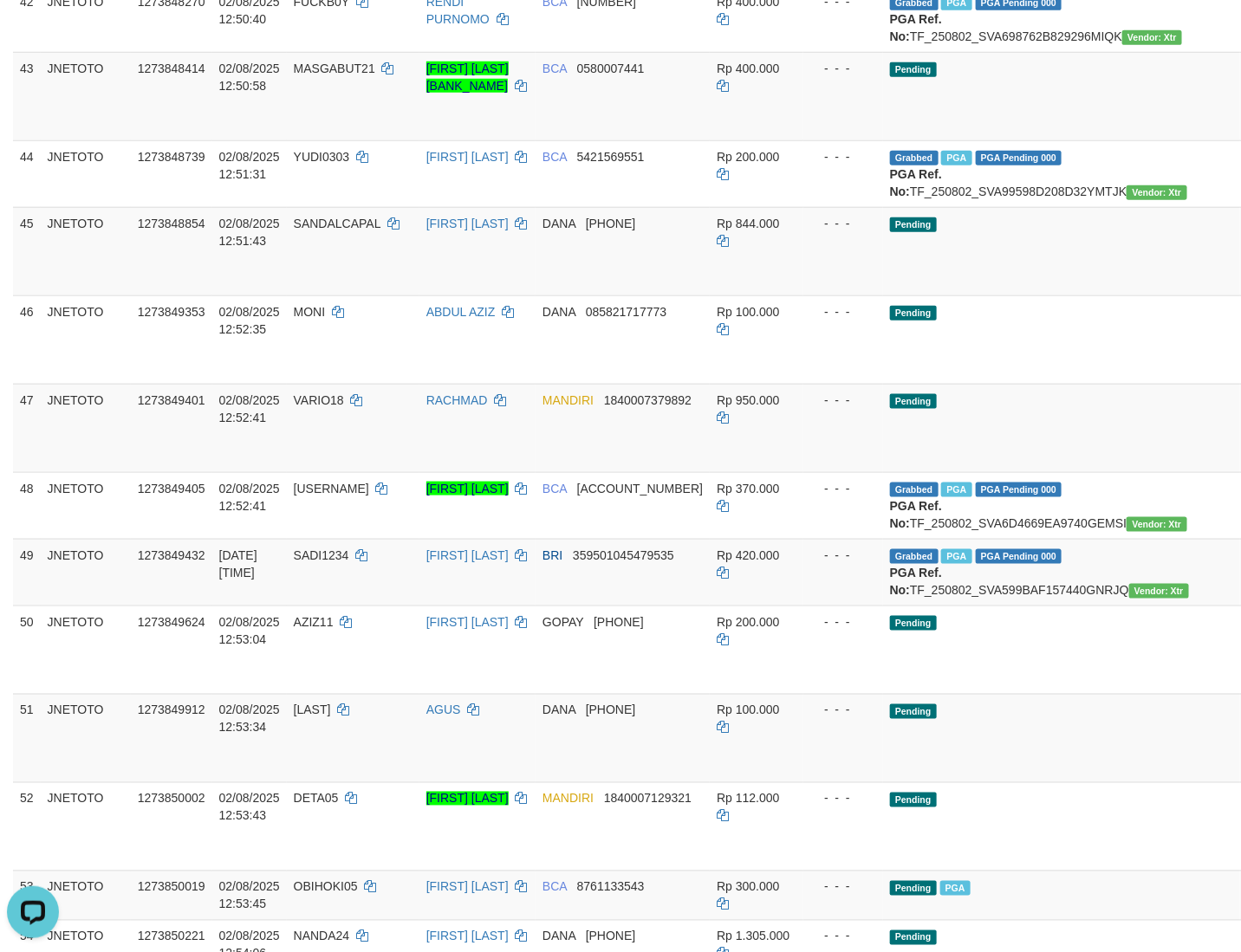 scroll, scrollTop: 2859, scrollLeft: 0, axis: vertical 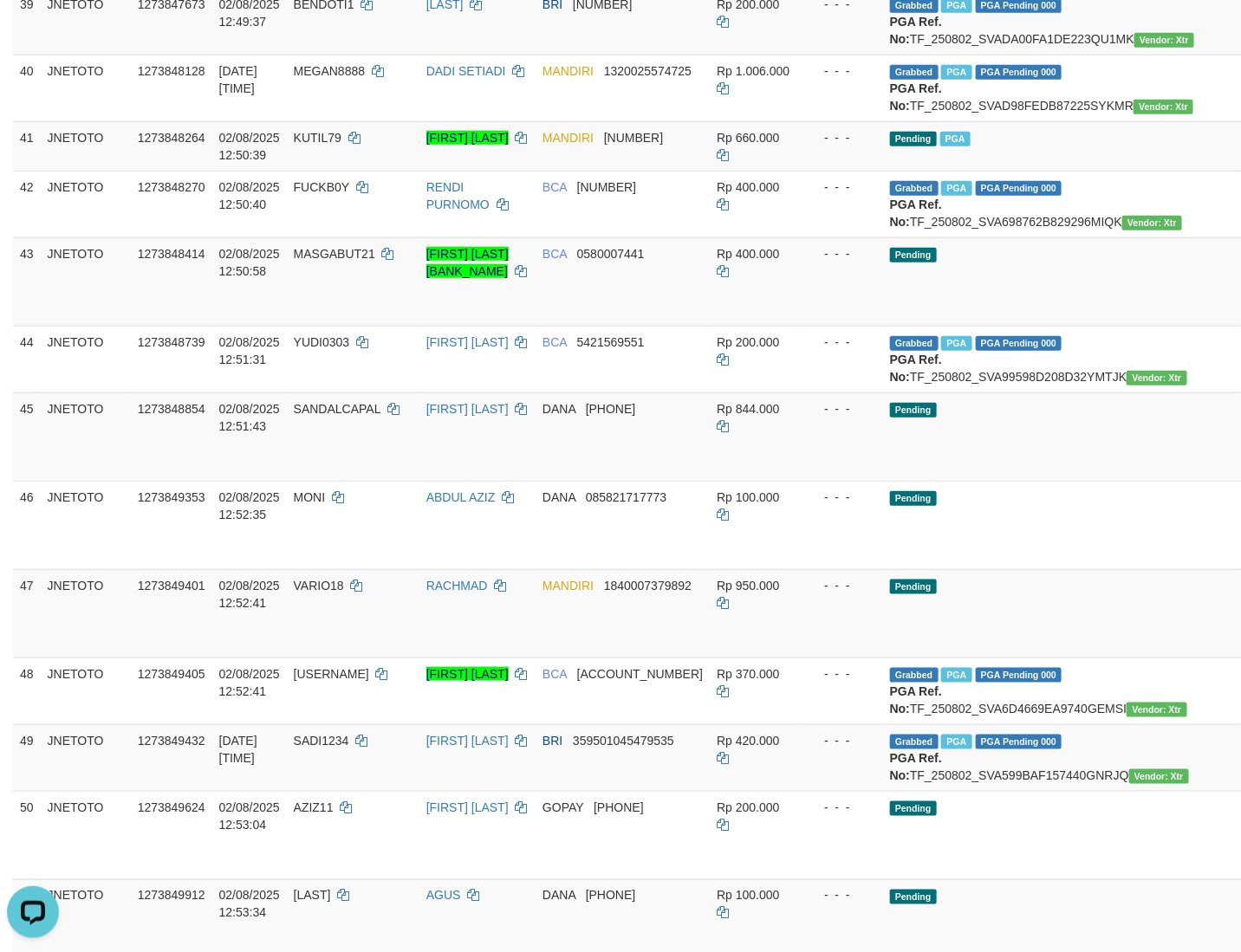 click on "BCA     8585239395" at bounding box center [622, -268] 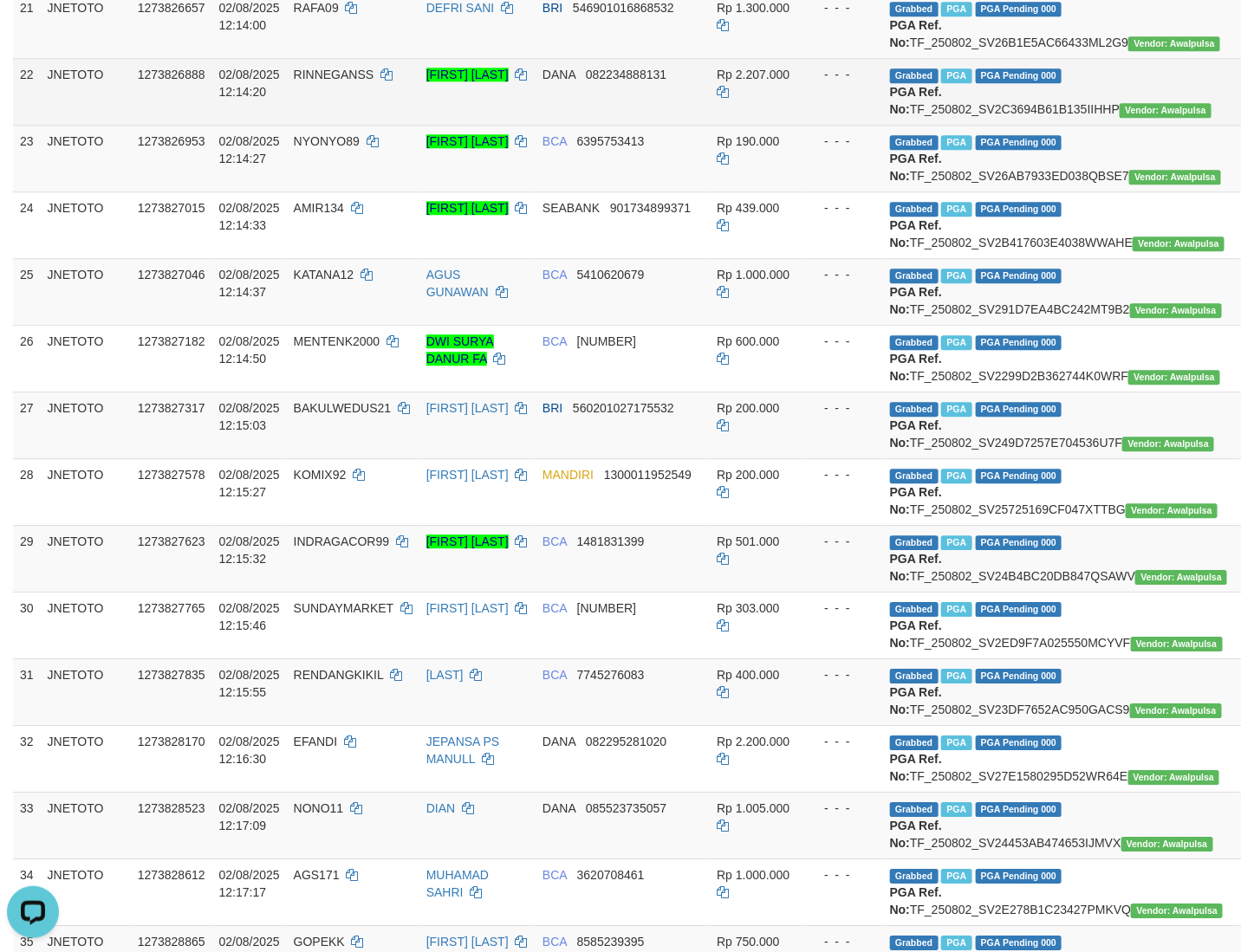 scroll, scrollTop: 1386, scrollLeft: 0, axis: vertical 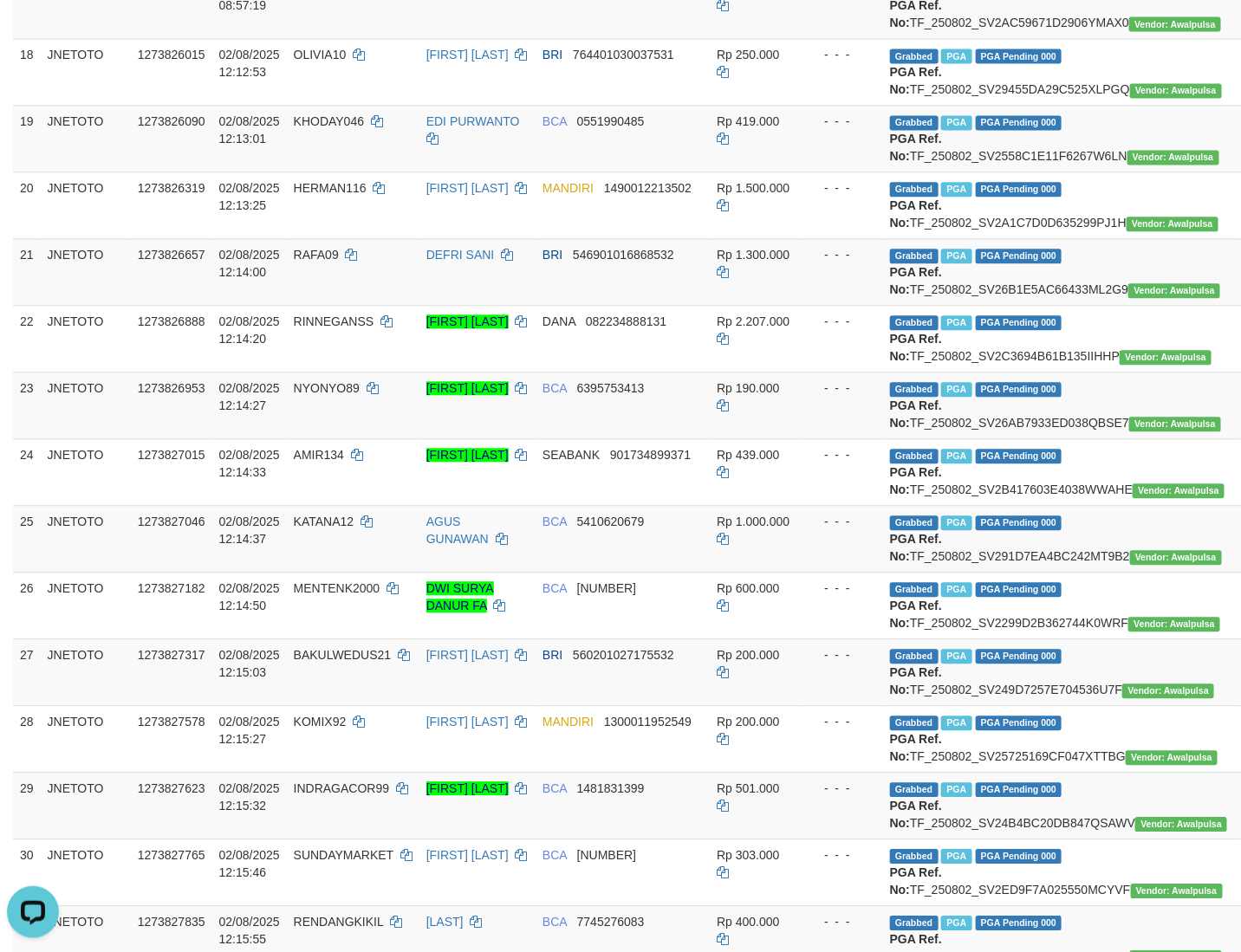 click on "GOPAY     088215768495" at bounding box center (622, -196) 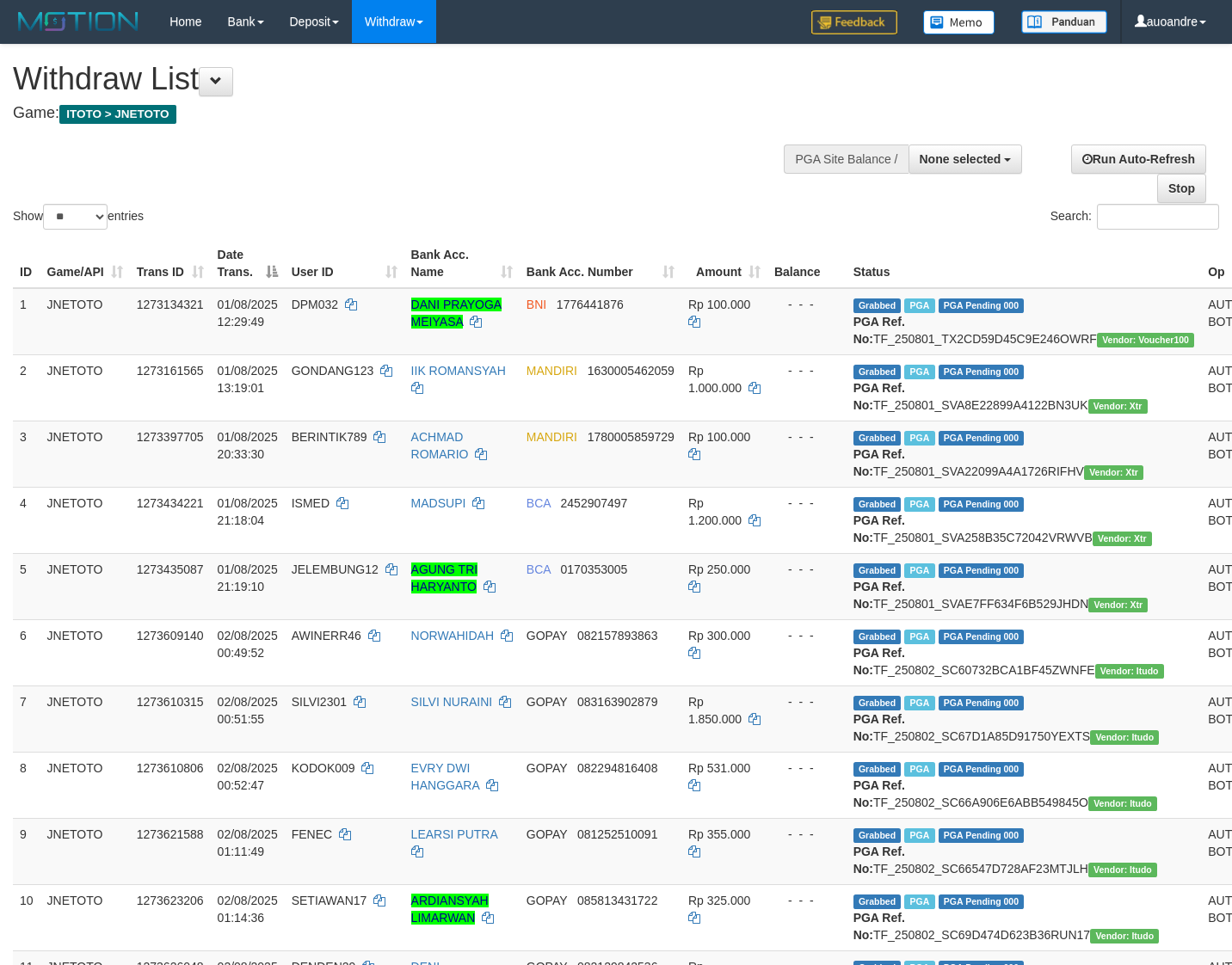 select 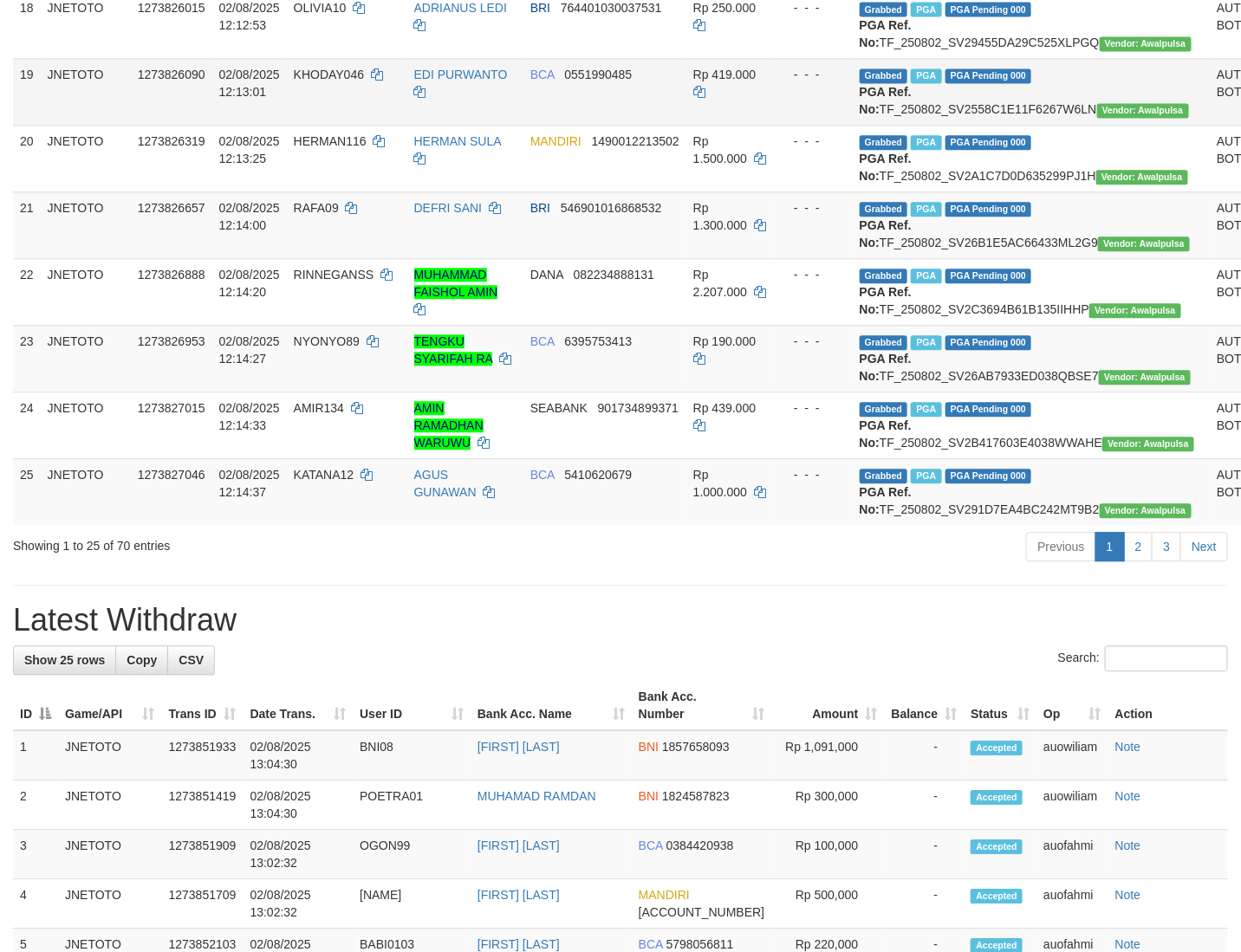 scroll, scrollTop: 1386, scrollLeft: 0, axis: vertical 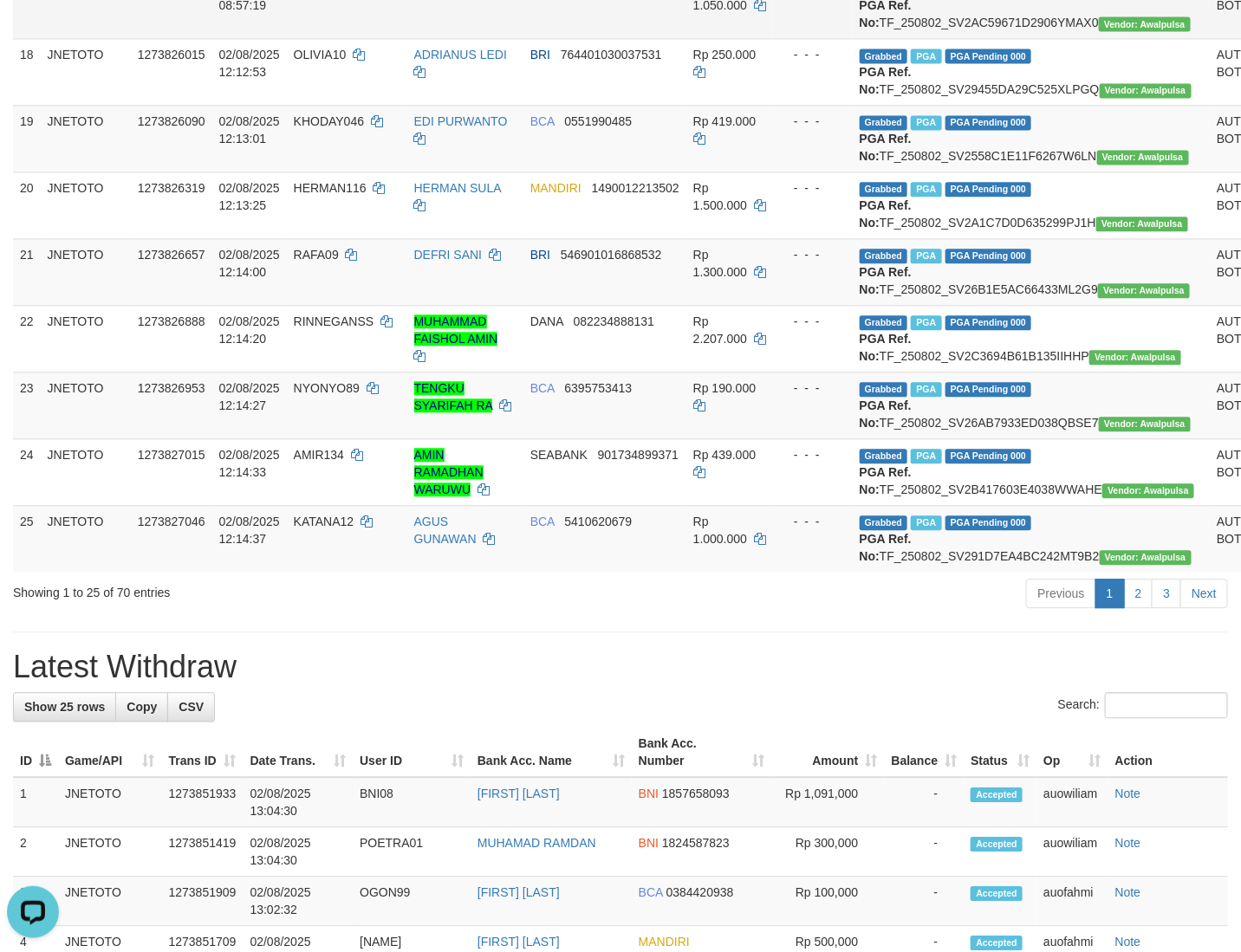 drag, startPoint x: 625, startPoint y: 294, endPoint x: 630, endPoint y: 282, distance: 13 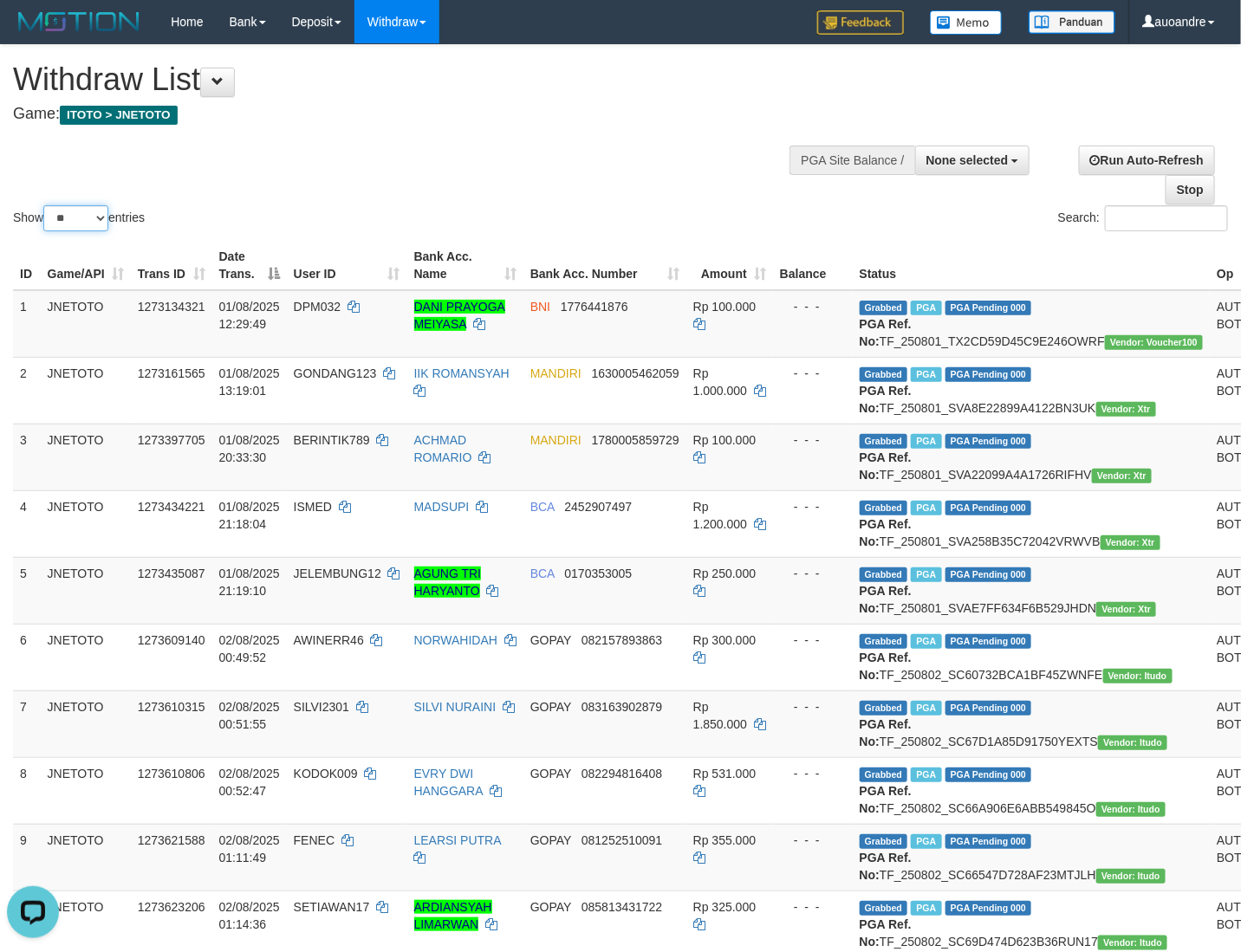 click on "** ** ** ***" at bounding box center (75, 218) 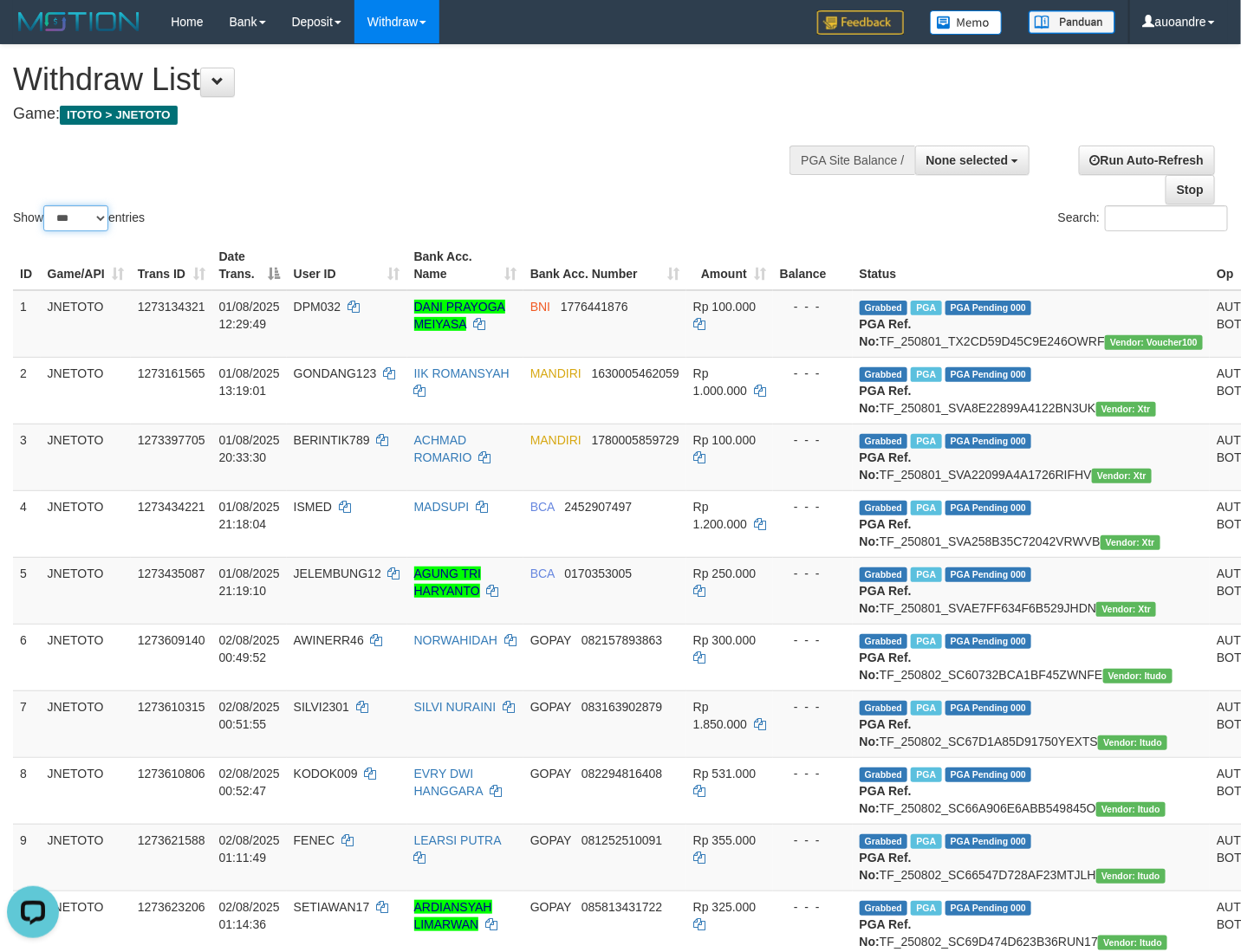 click on "** ** ** ***" at bounding box center (75, 218) 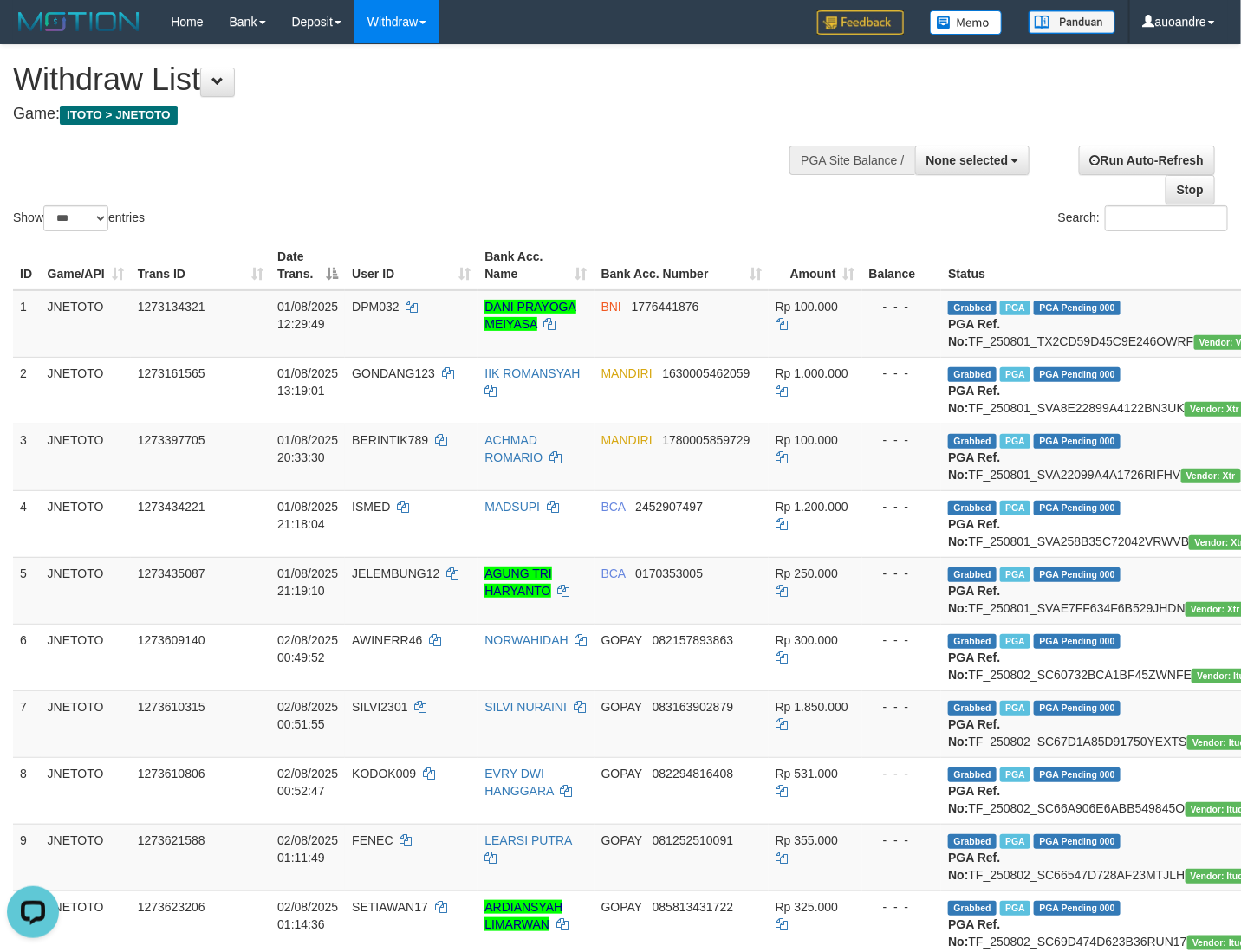 scroll, scrollTop: 2614, scrollLeft: 0, axis: vertical 